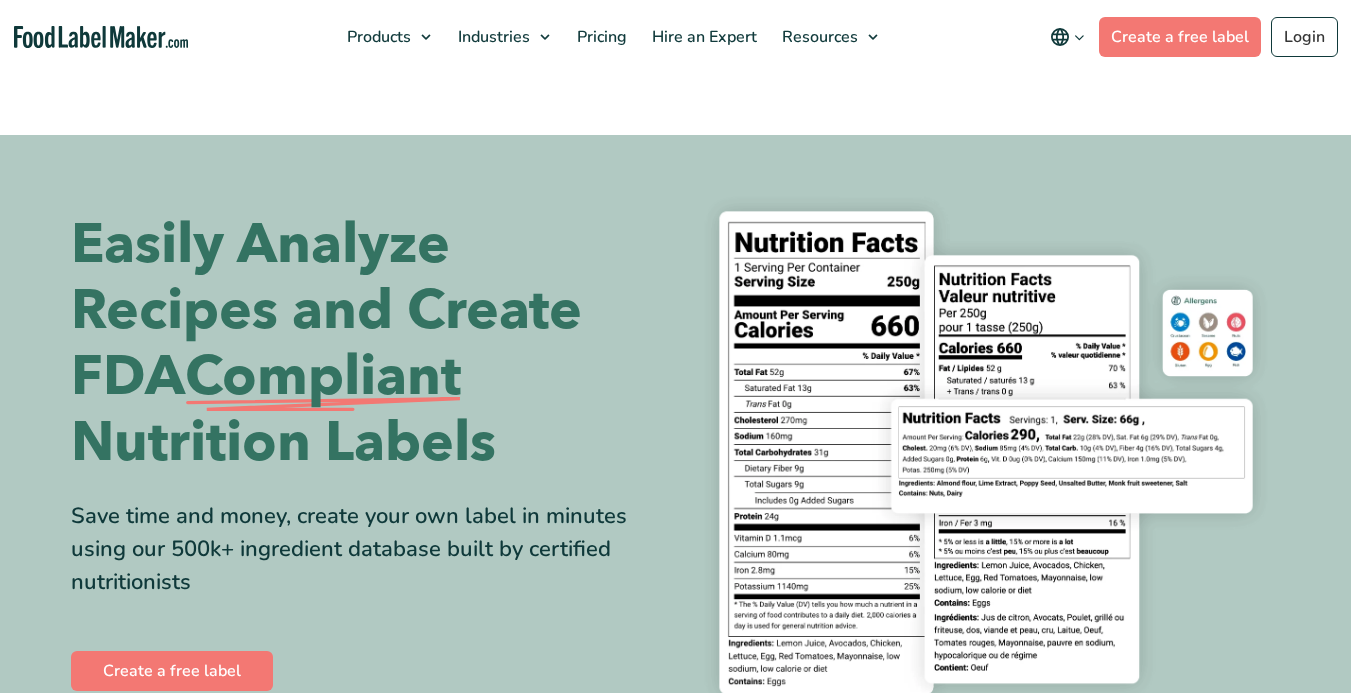 scroll, scrollTop: 0, scrollLeft: 0, axis: both 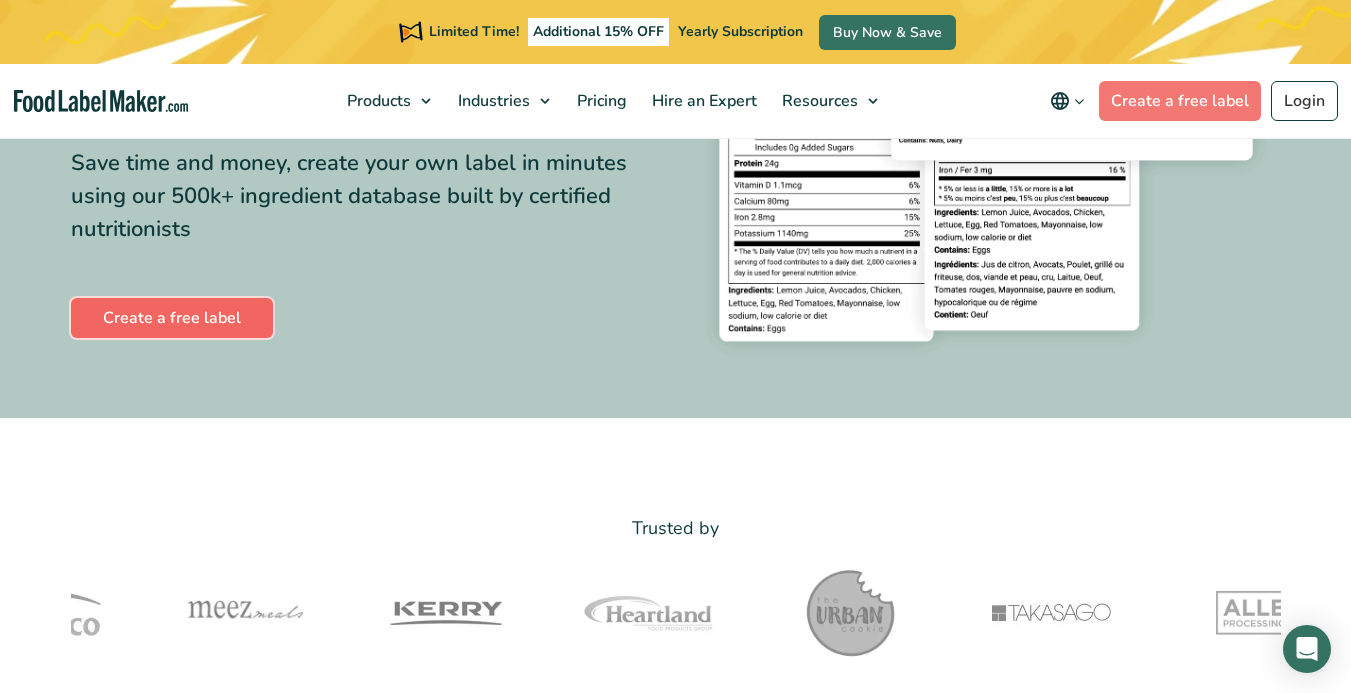 click on "Create a free label" at bounding box center (172, 318) 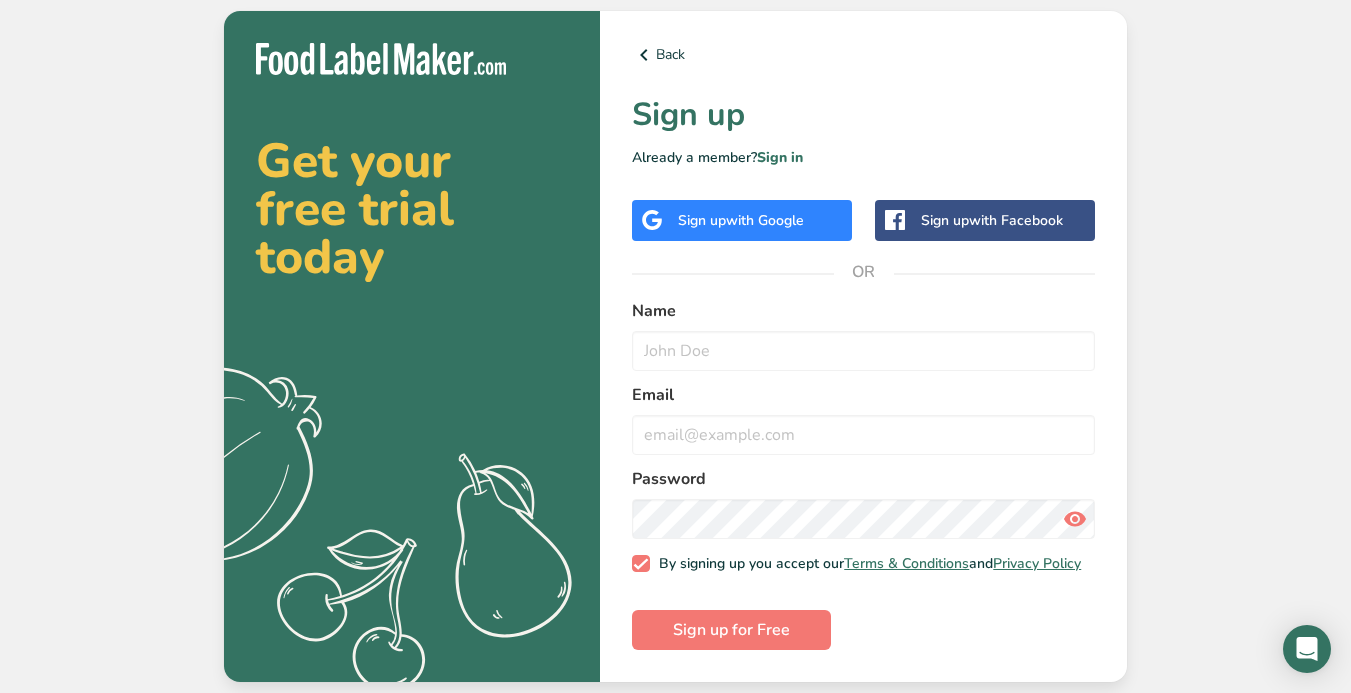 scroll, scrollTop: 0, scrollLeft: 0, axis: both 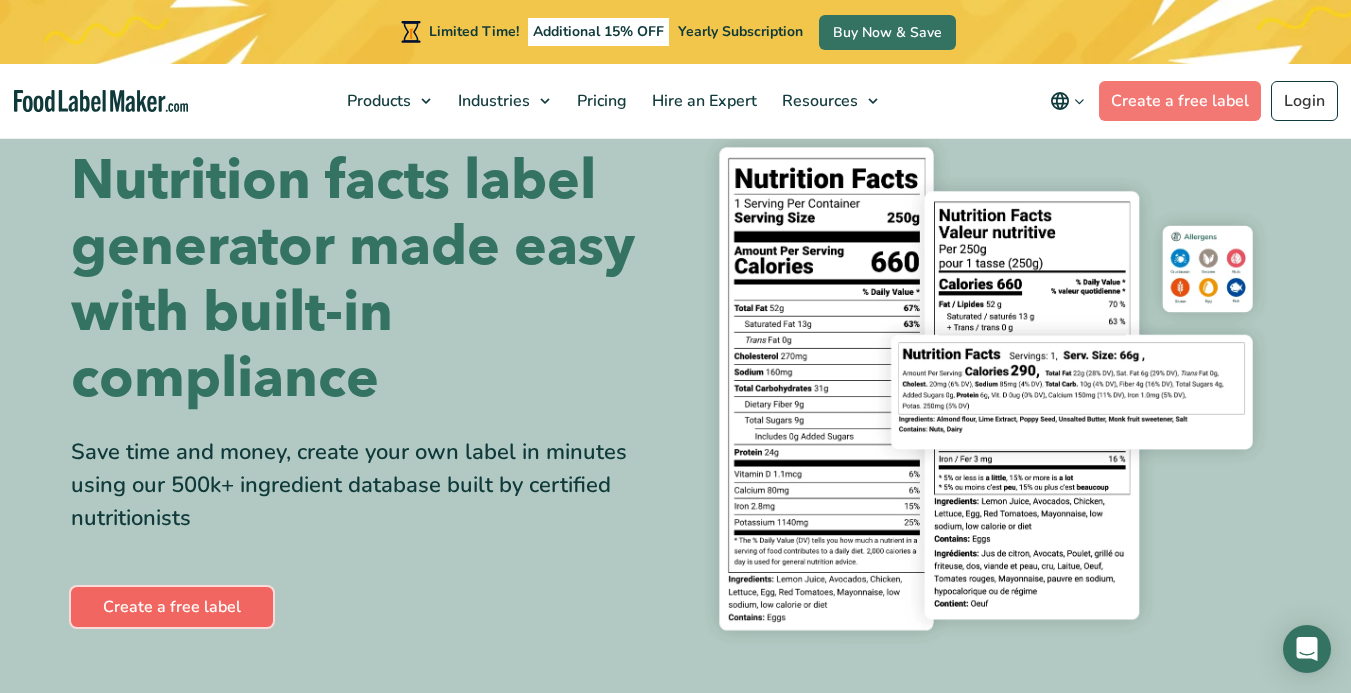 click on "Create a free label" at bounding box center [172, 607] 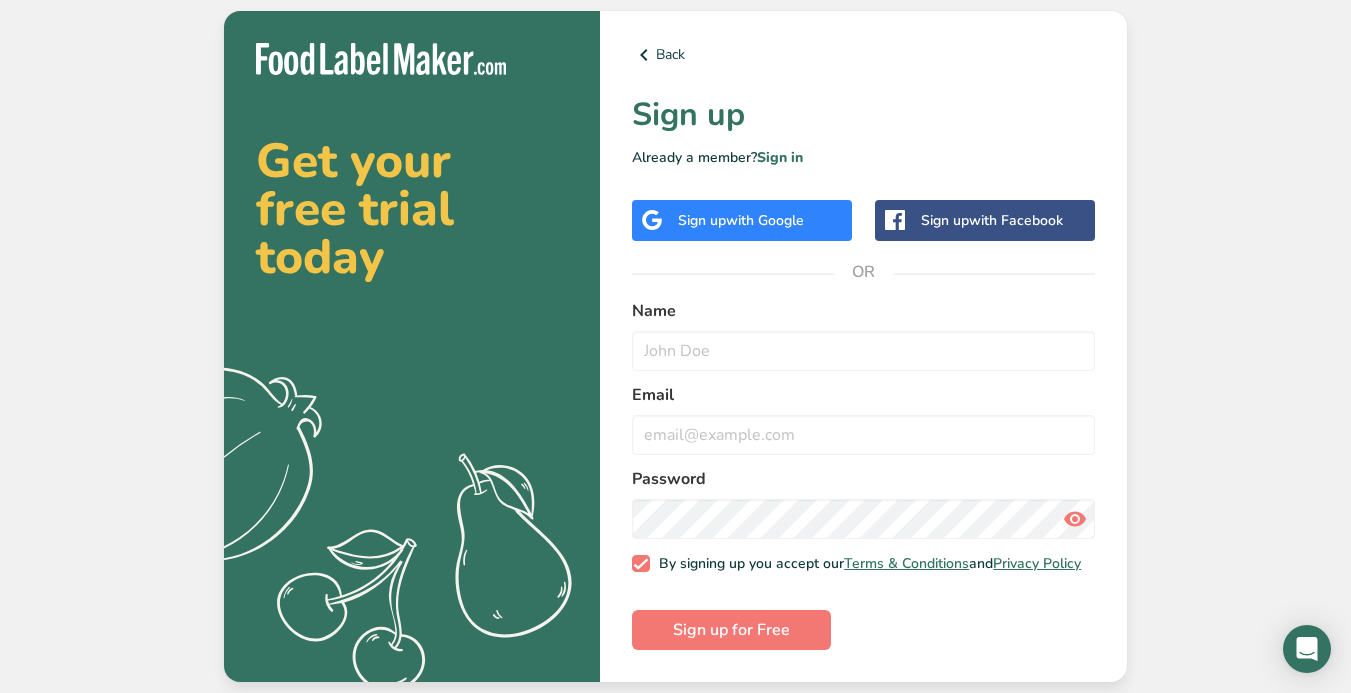 scroll, scrollTop: 0, scrollLeft: 0, axis: both 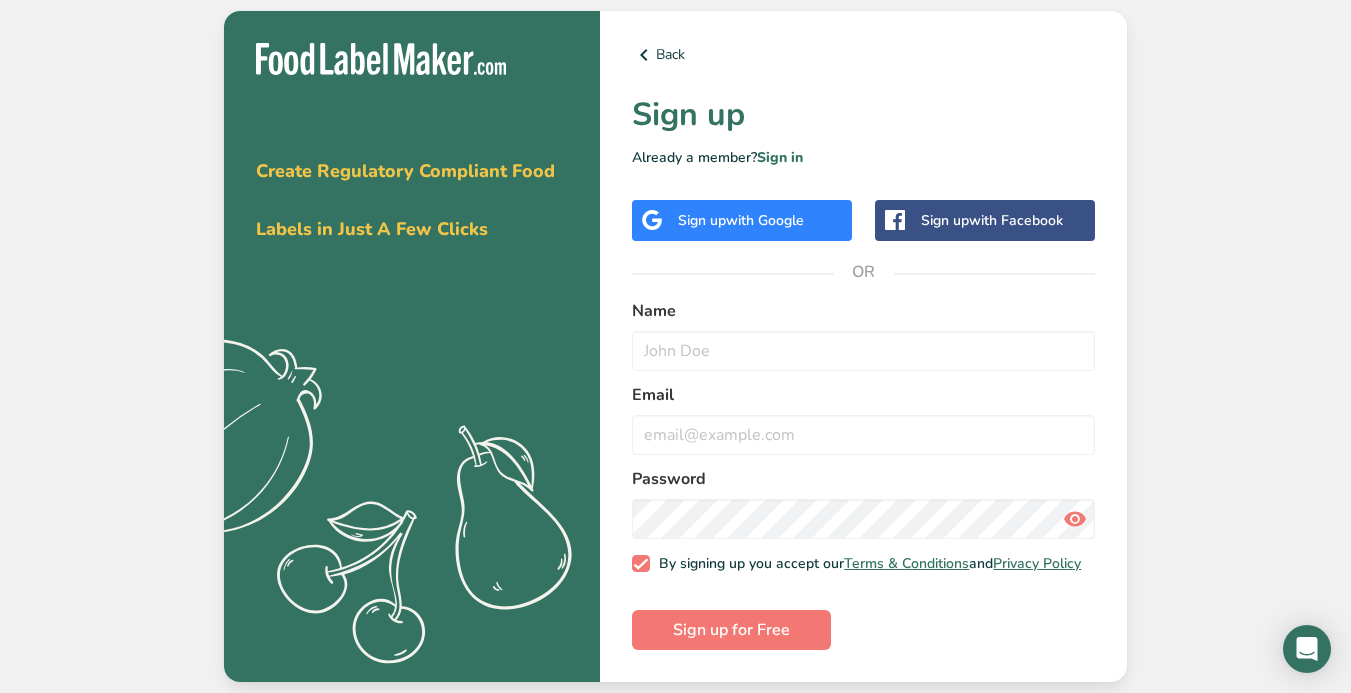 click on "Sign up  with Google" at bounding box center (741, 220) 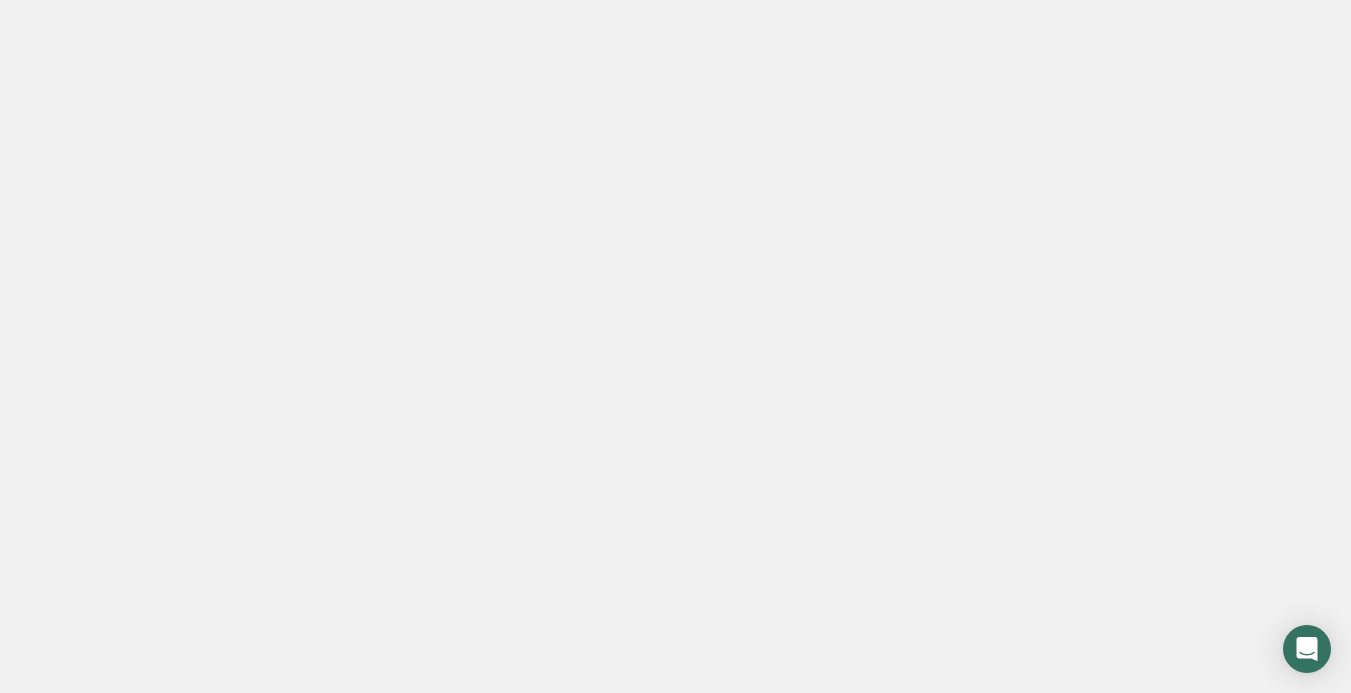 scroll, scrollTop: 0, scrollLeft: 0, axis: both 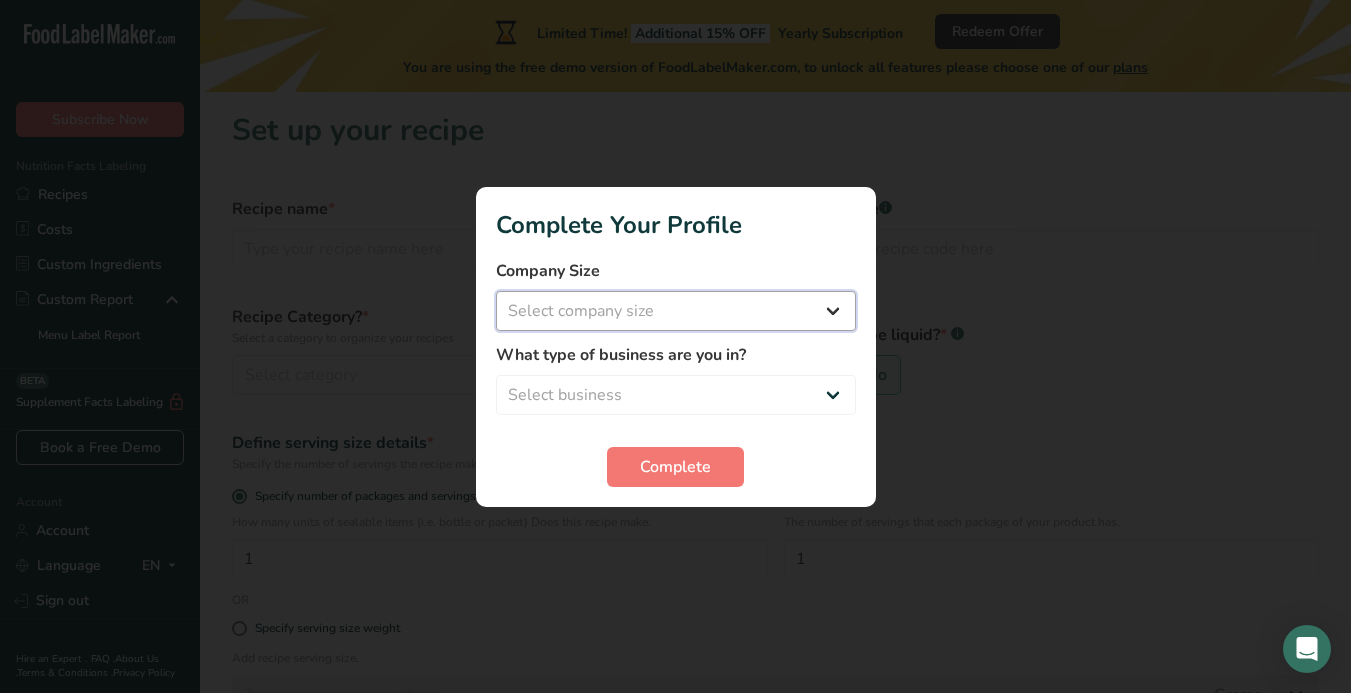 click on "Select company size
Fewer than 10 Employees
10 to 50 Employees
51 to 500 Employees
Over 500 Employees" at bounding box center (676, 311) 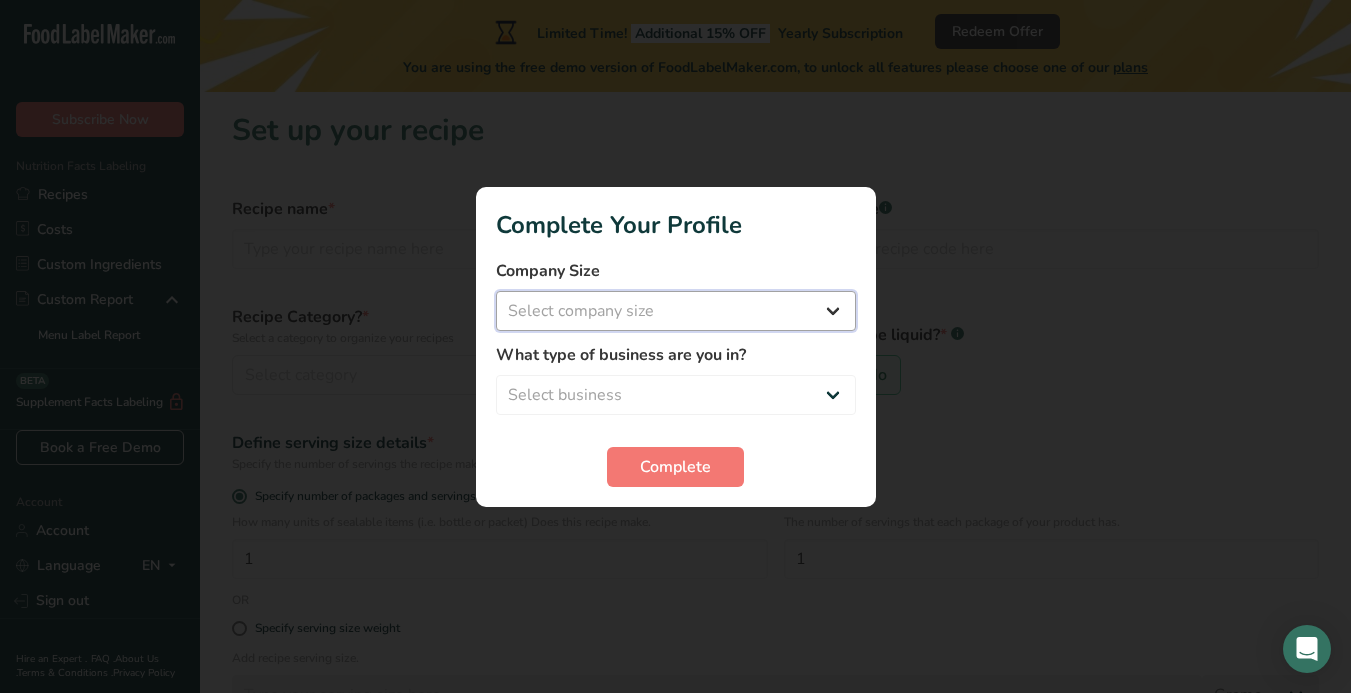 select on "1" 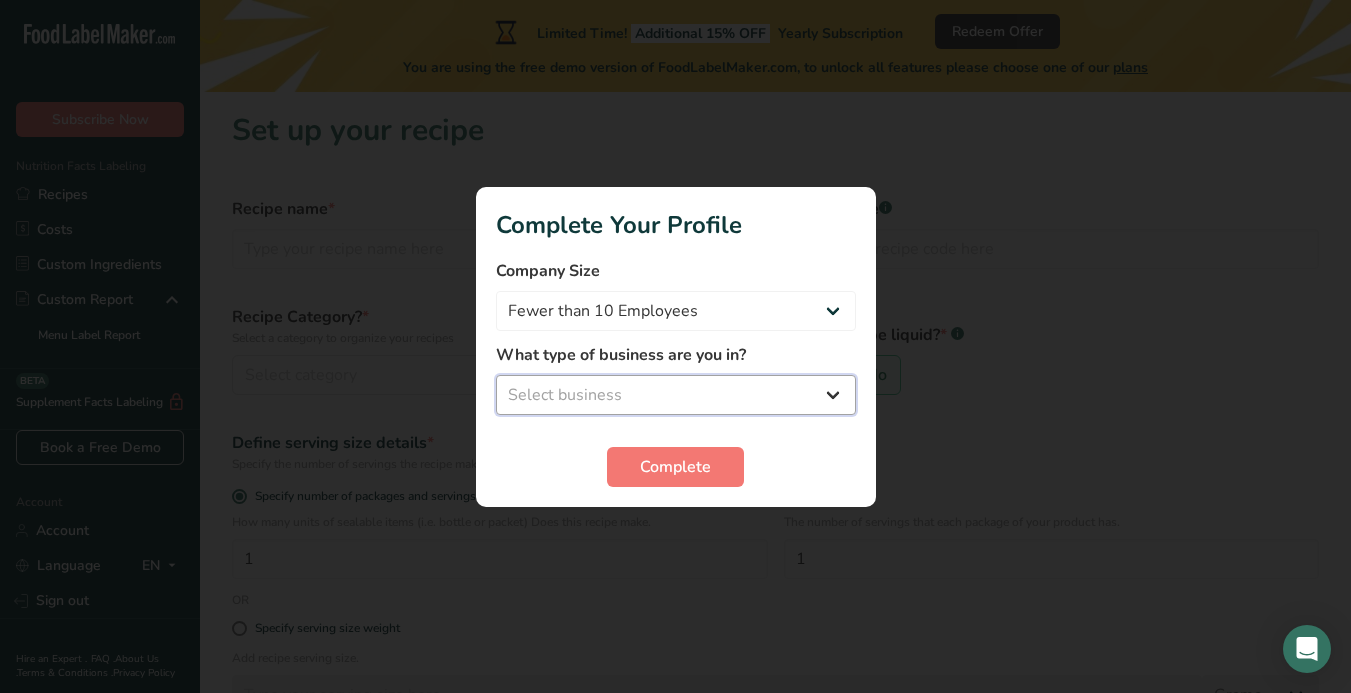 click on "Select business
Packaged Food Manufacturer
Restaurant & Cafe
Bakery
Meal Plans & Catering Company
Nutritionist
Food Blogger
Personal Trainer
Other" at bounding box center [676, 395] 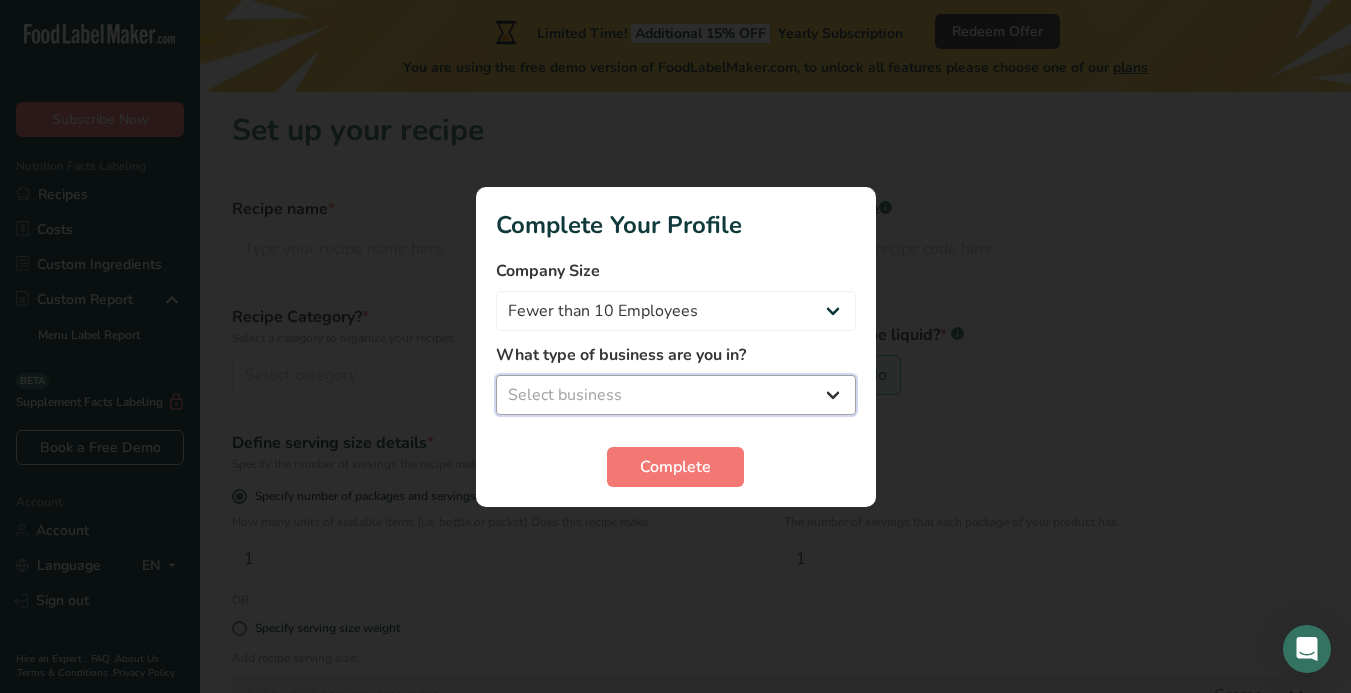 select on "8" 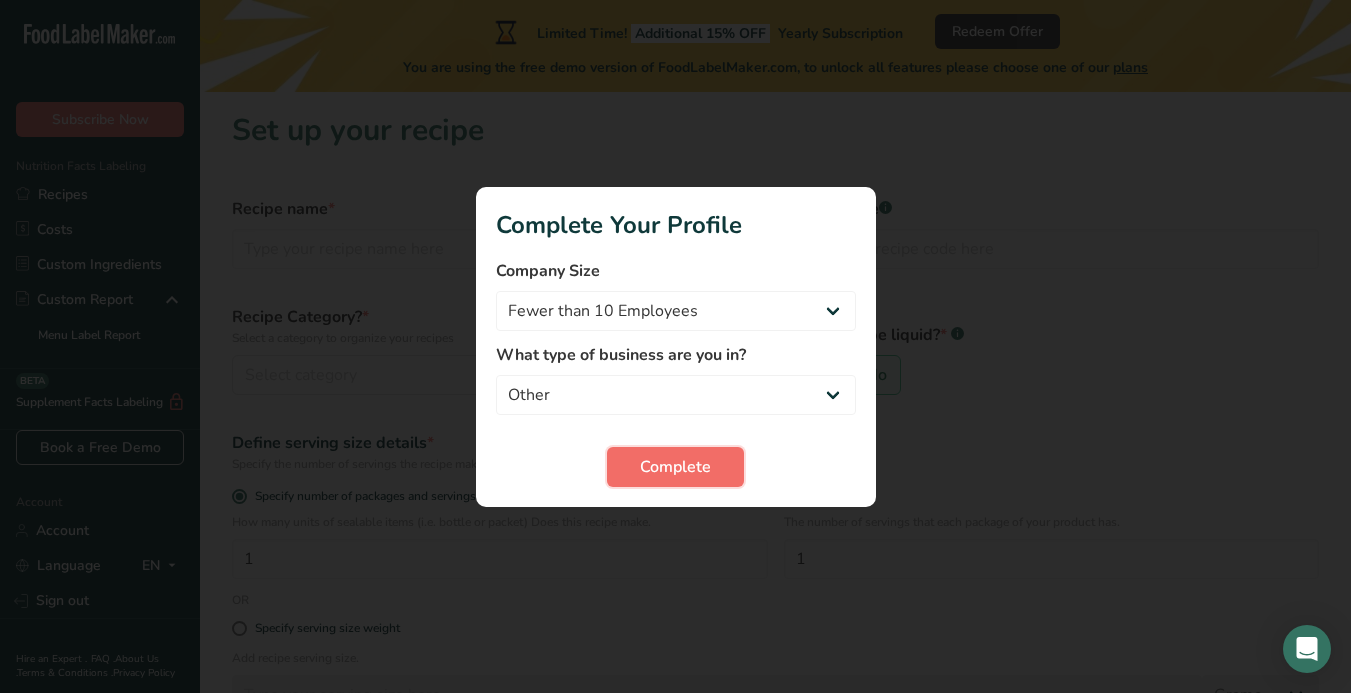 click on "Complete" at bounding box center [675, 467] 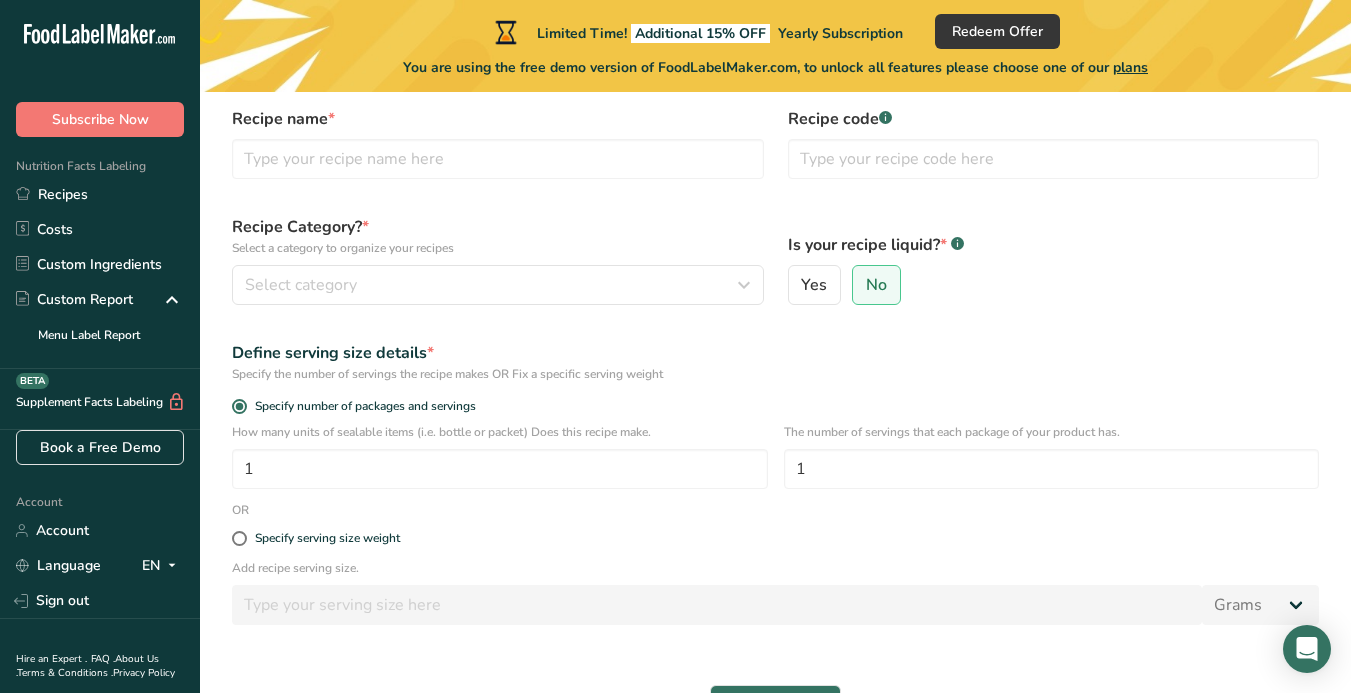 scroll, scrollTop: 0, scrollLeft: 0, axis: both 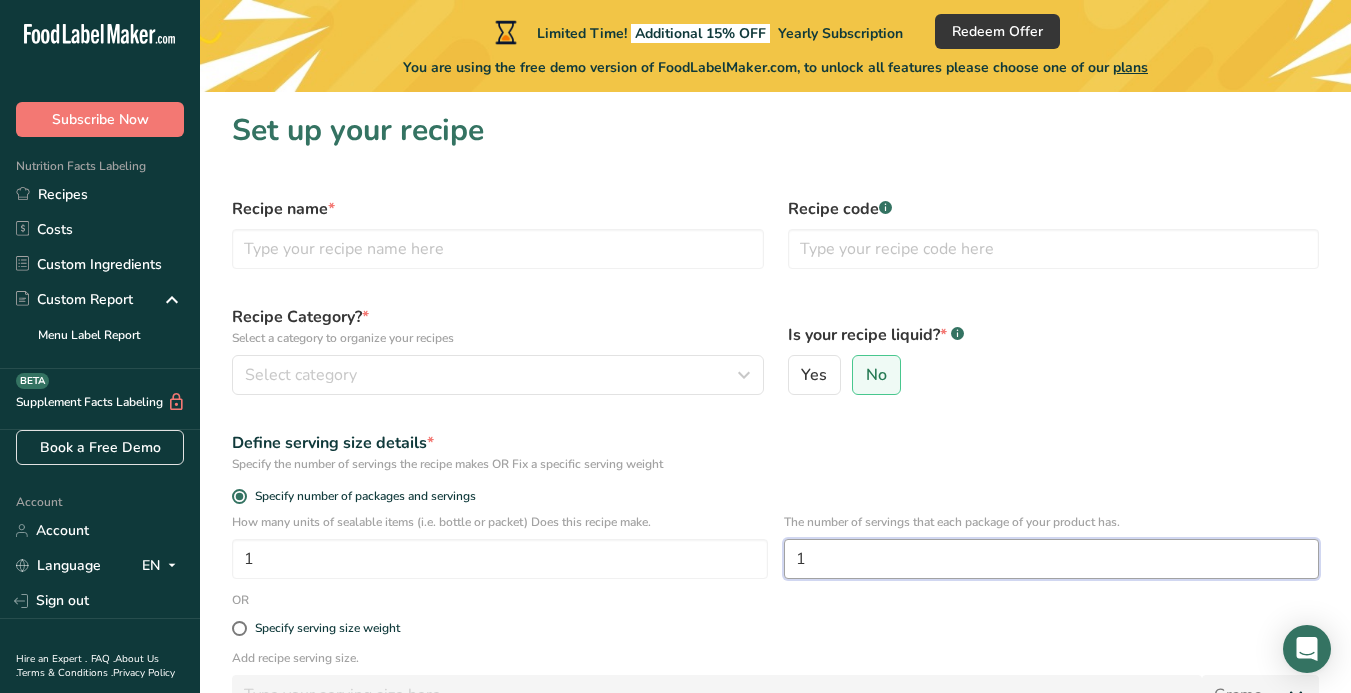 drag, startPoint x: 823, startPoint y: 550, endPoint x: 803, endPoint y: 550, distance: 20 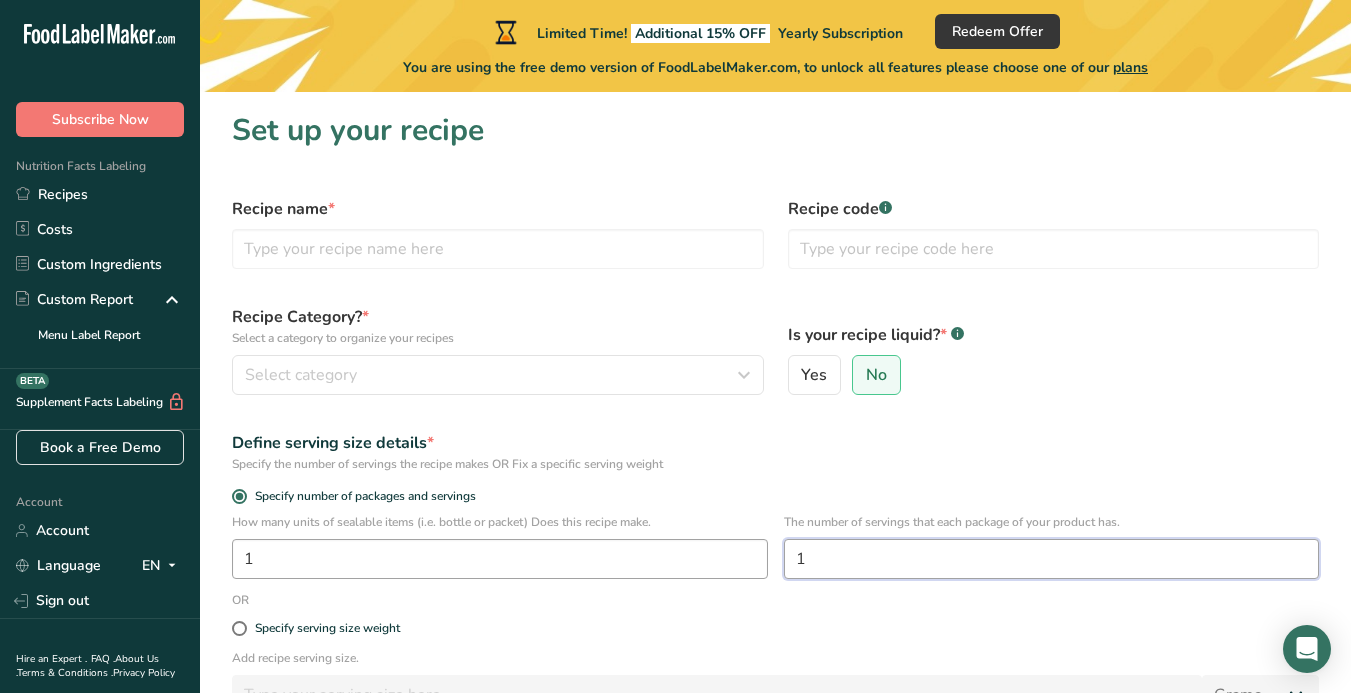 drag, startPoint x: 807, startPoint y: 555, endPoint x: 767, endPoint y: 555, distance: 40 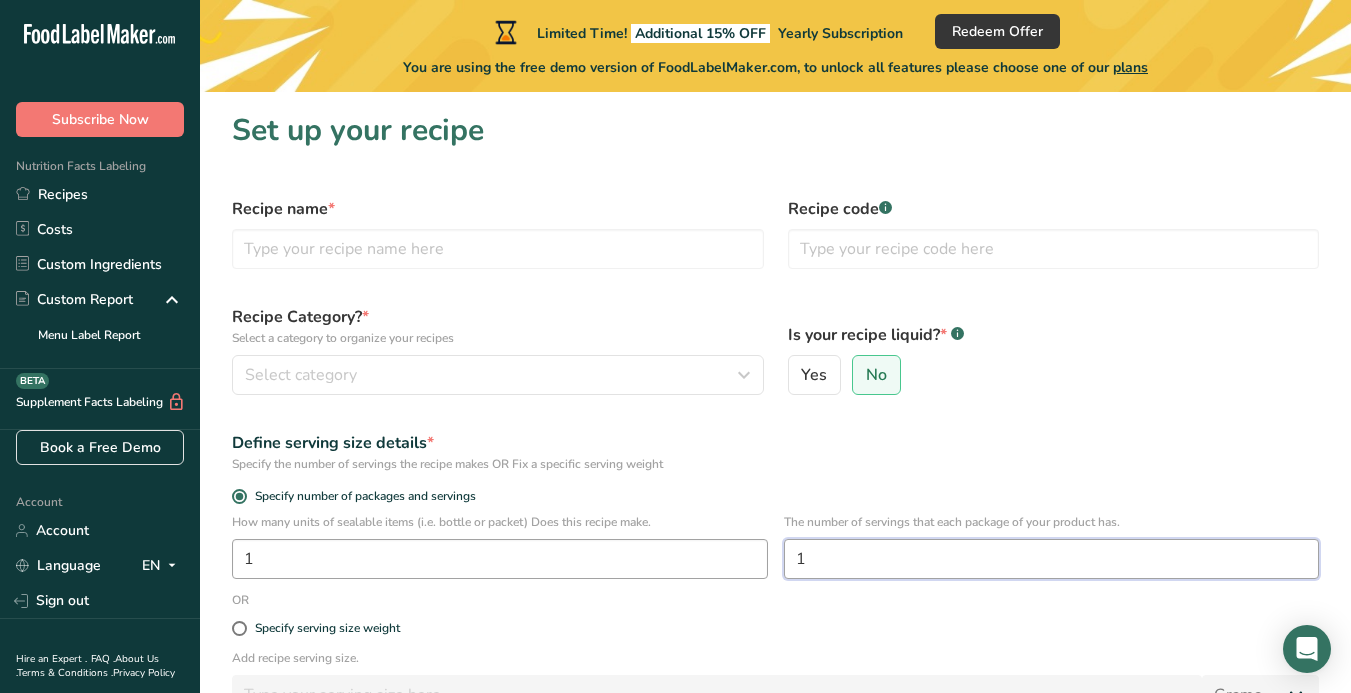 click on "How many units of sealable items (i.e. bottle or packet) Does this recipe make.
1
The number of servings that each package of your product has.
1" at bounding box center [775, 552] 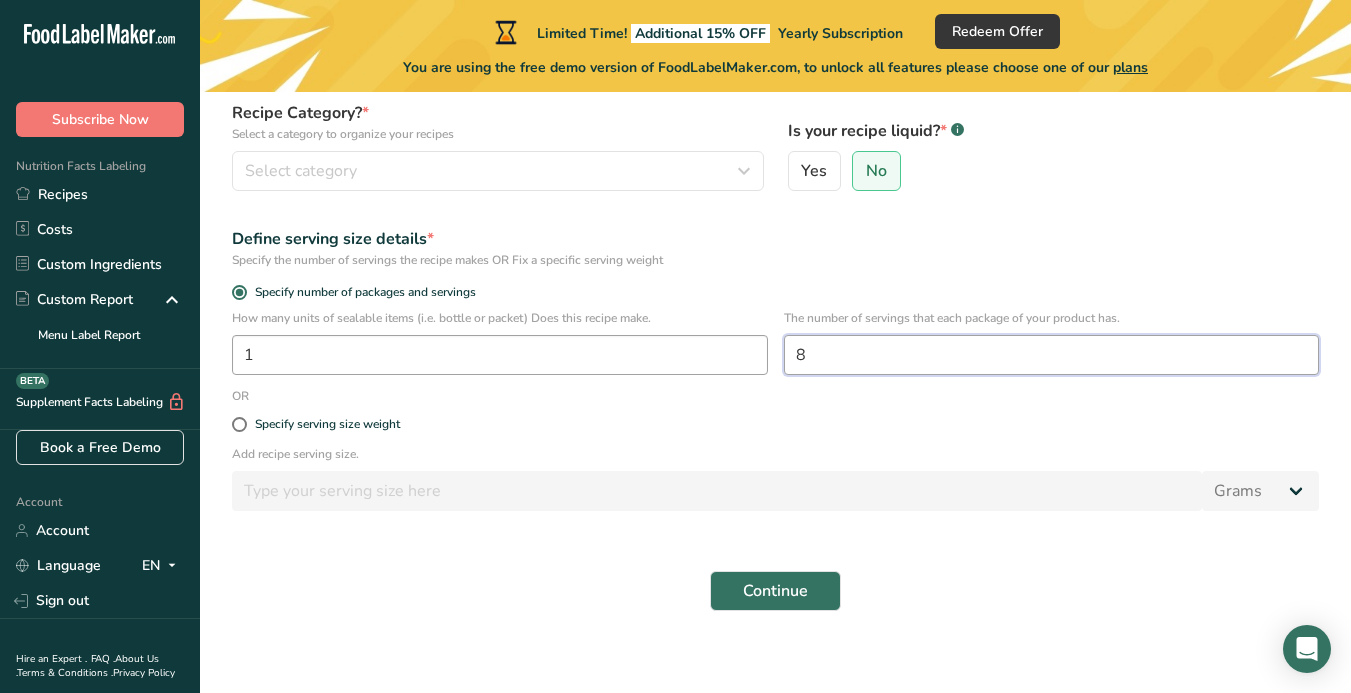 scroll, scrollTop: 218, scrollLeft: 0, axis: vertical 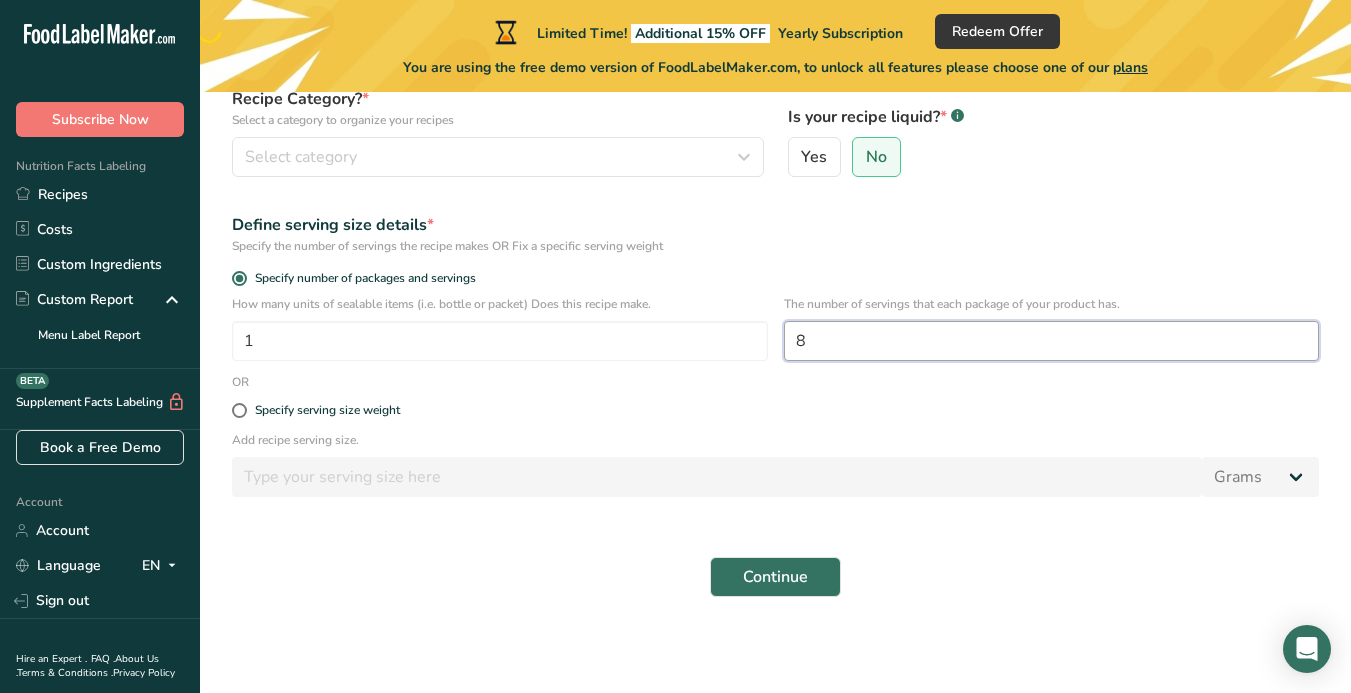type on "8" 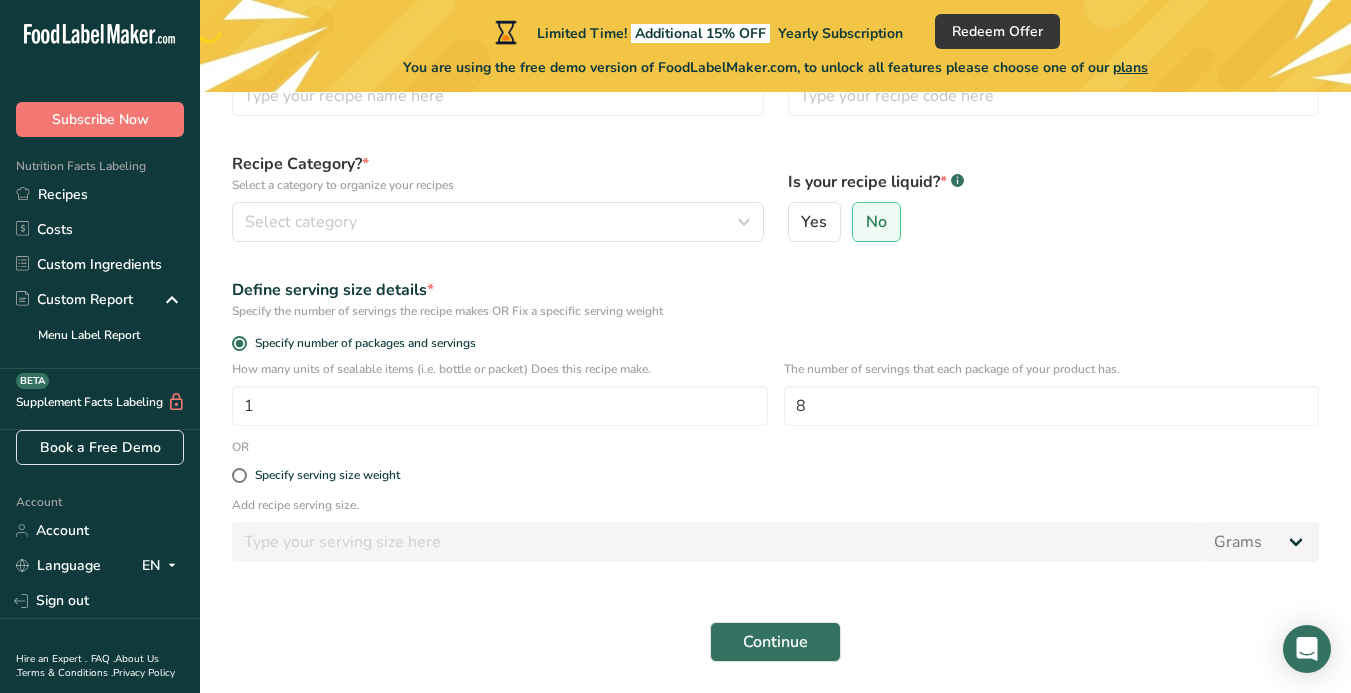 scroll, scrollTop: 138, scrollLeft: 0, axis: vertical 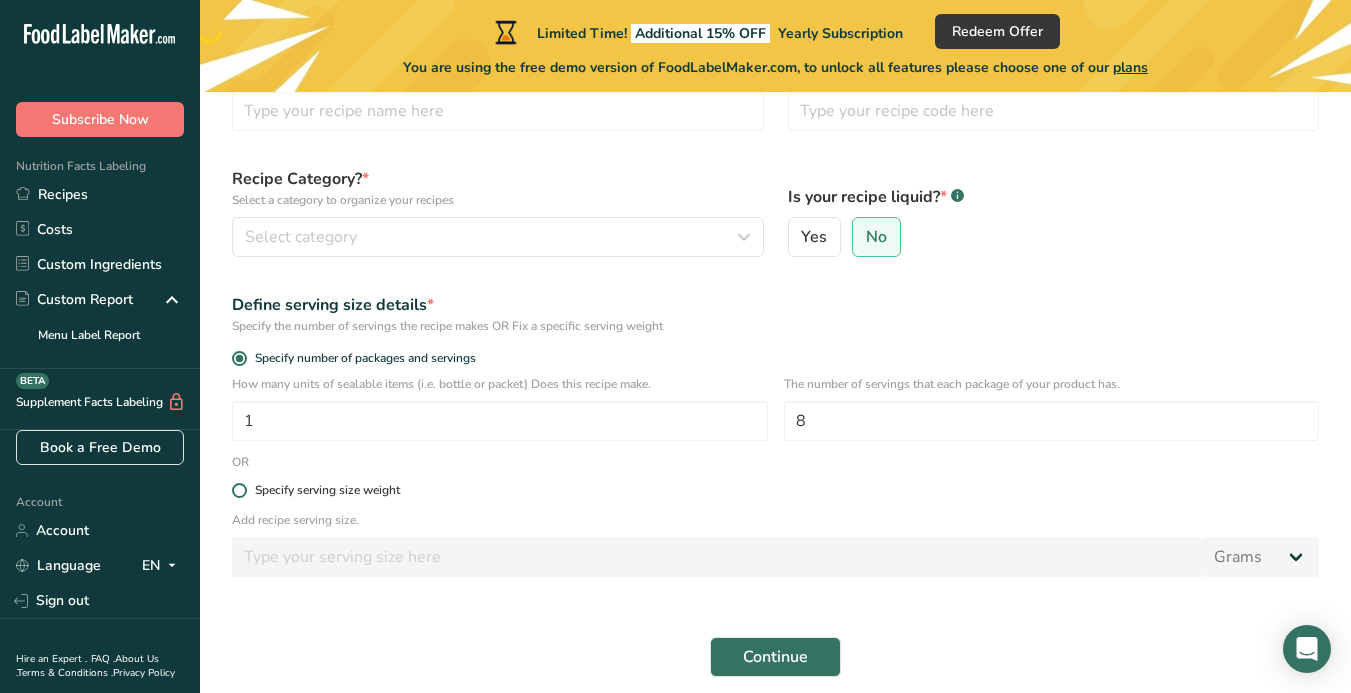 click on "Specify serving size weight" at bounding box center [327, 490] 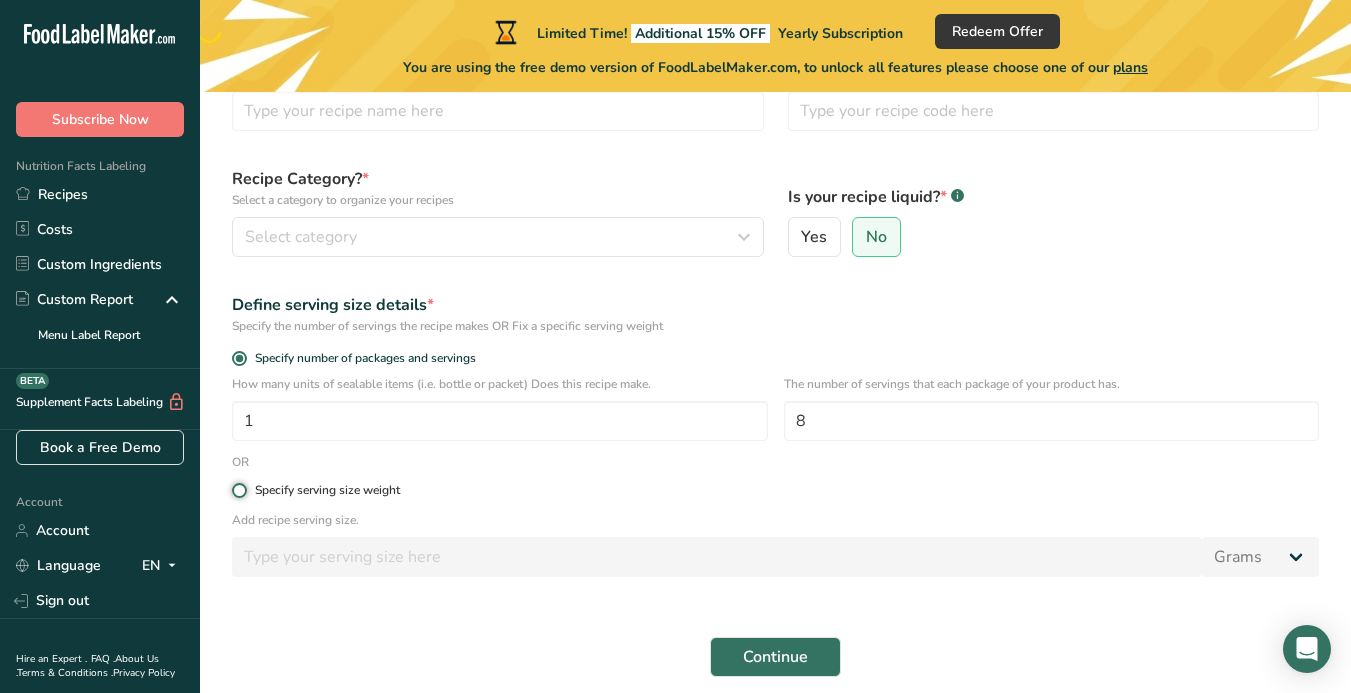click on "Specify serving size weight" at bounding box center (238, 490) 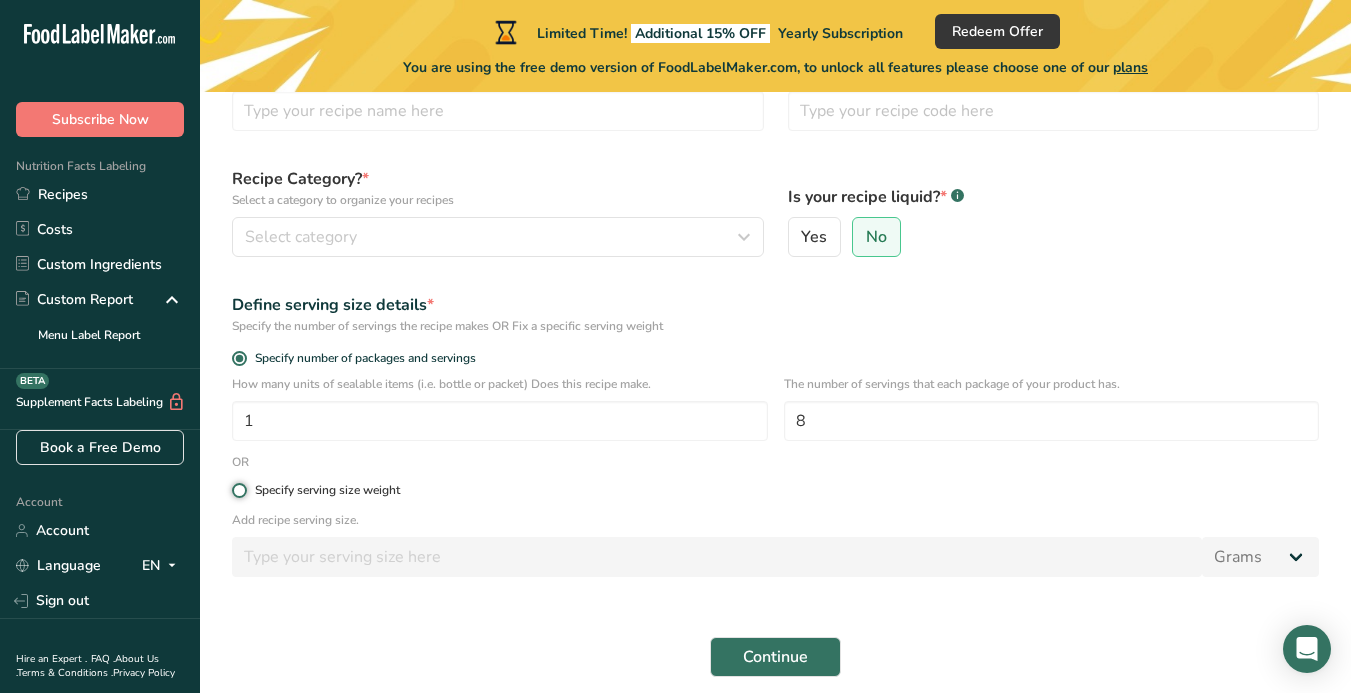 radio on "true" 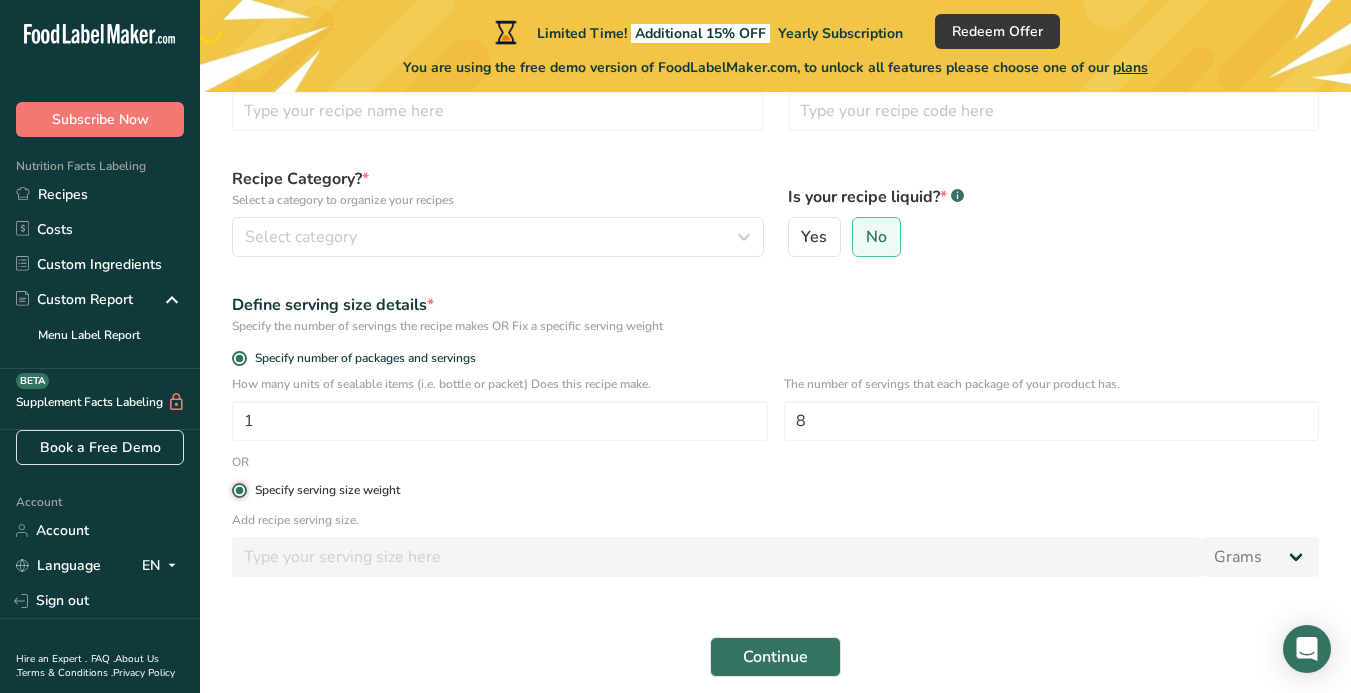 radio on "false" 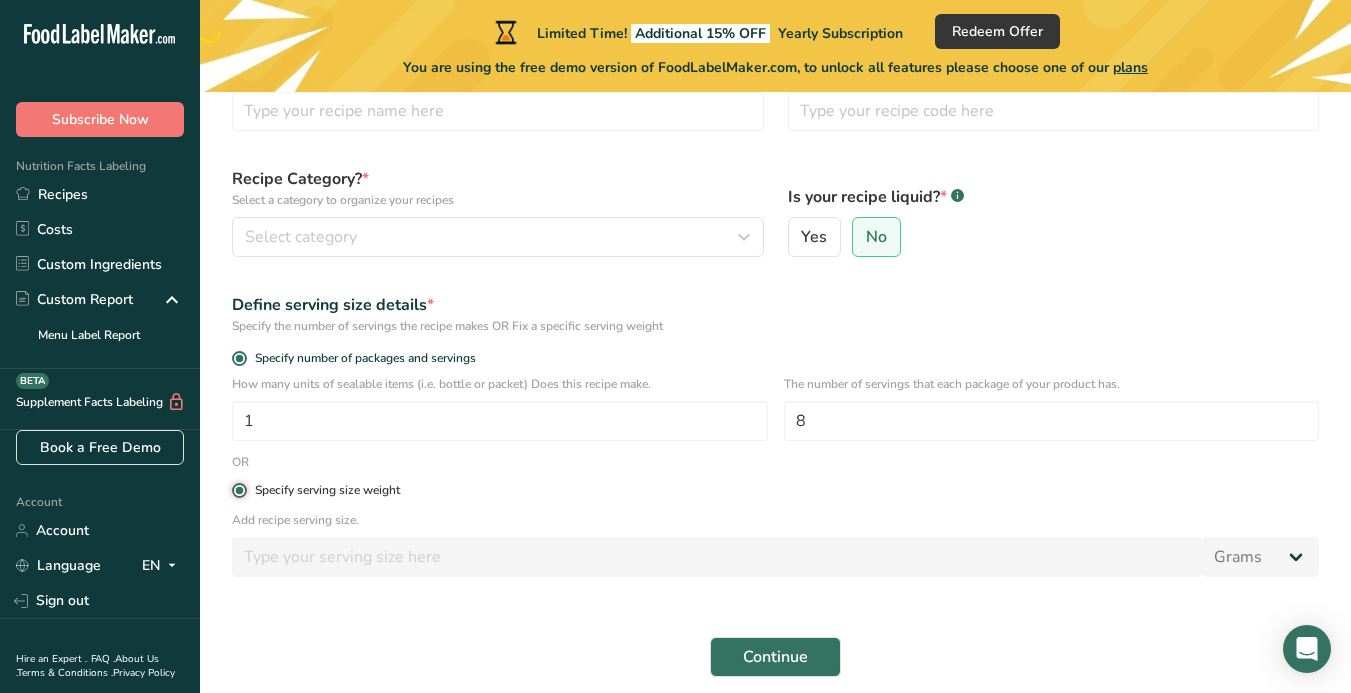 type 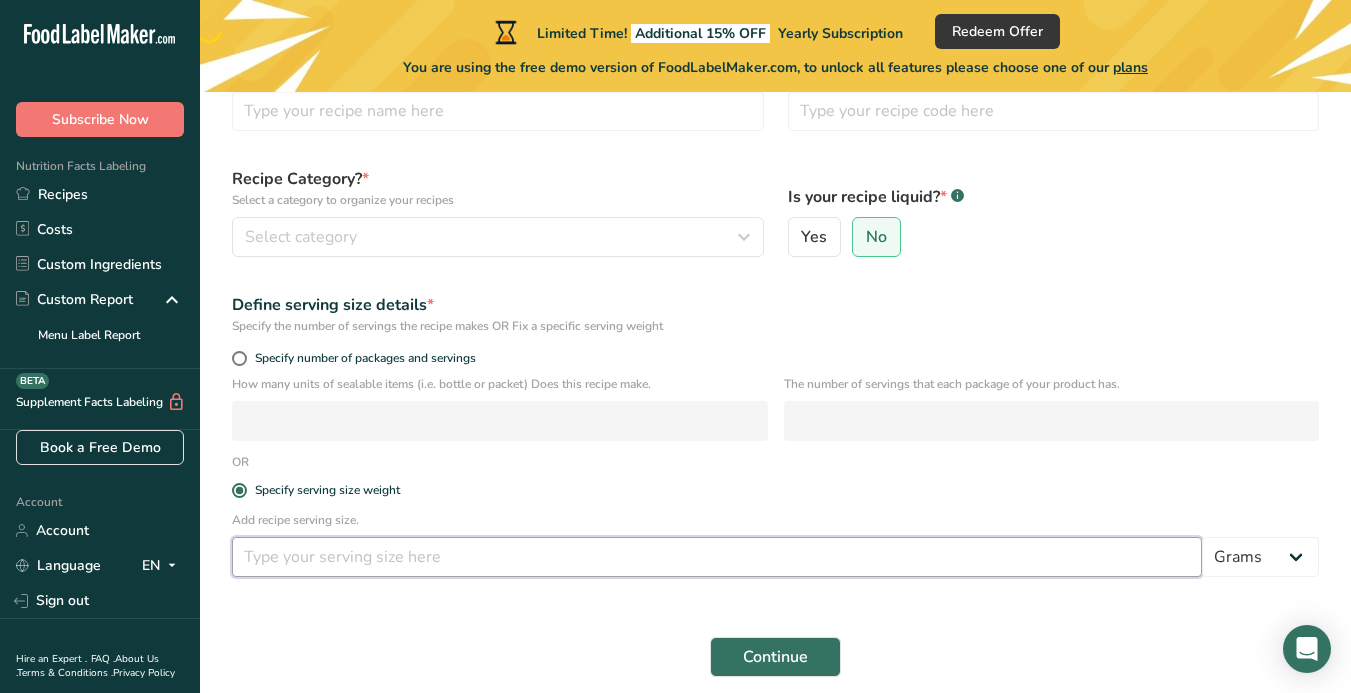 click at bounding box center (717, 557) 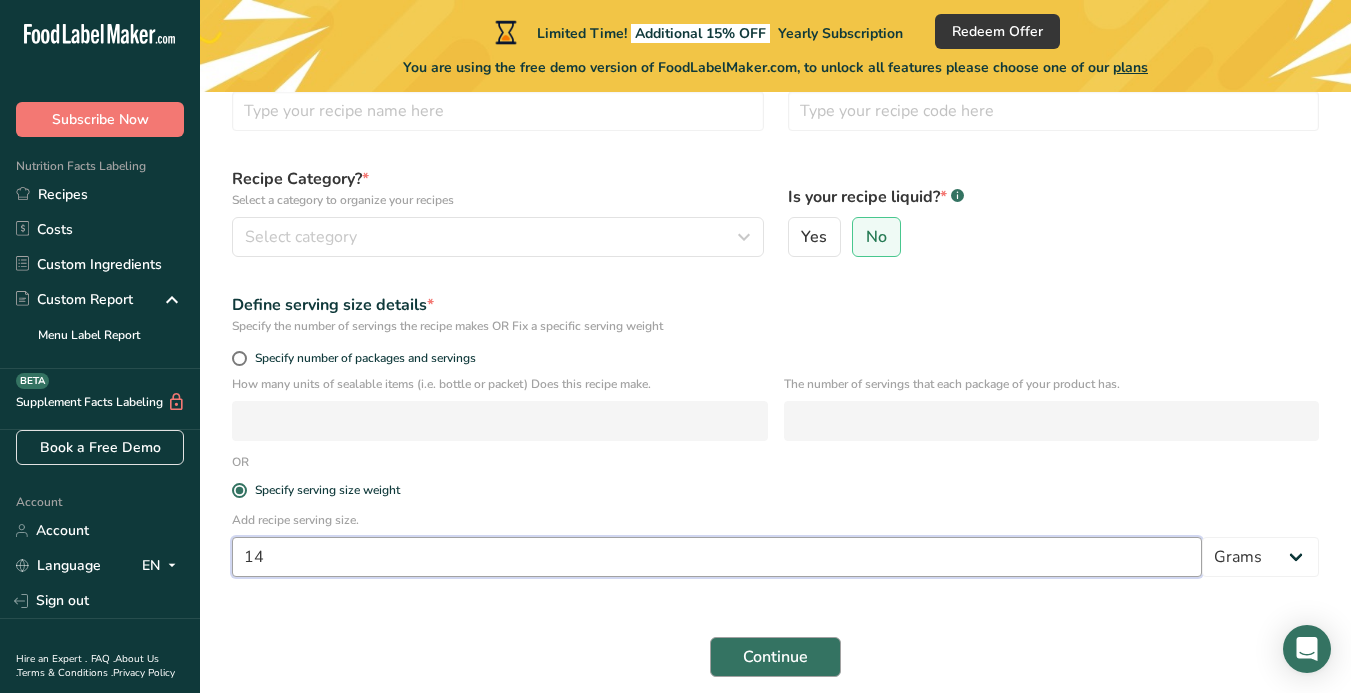 type on "14" 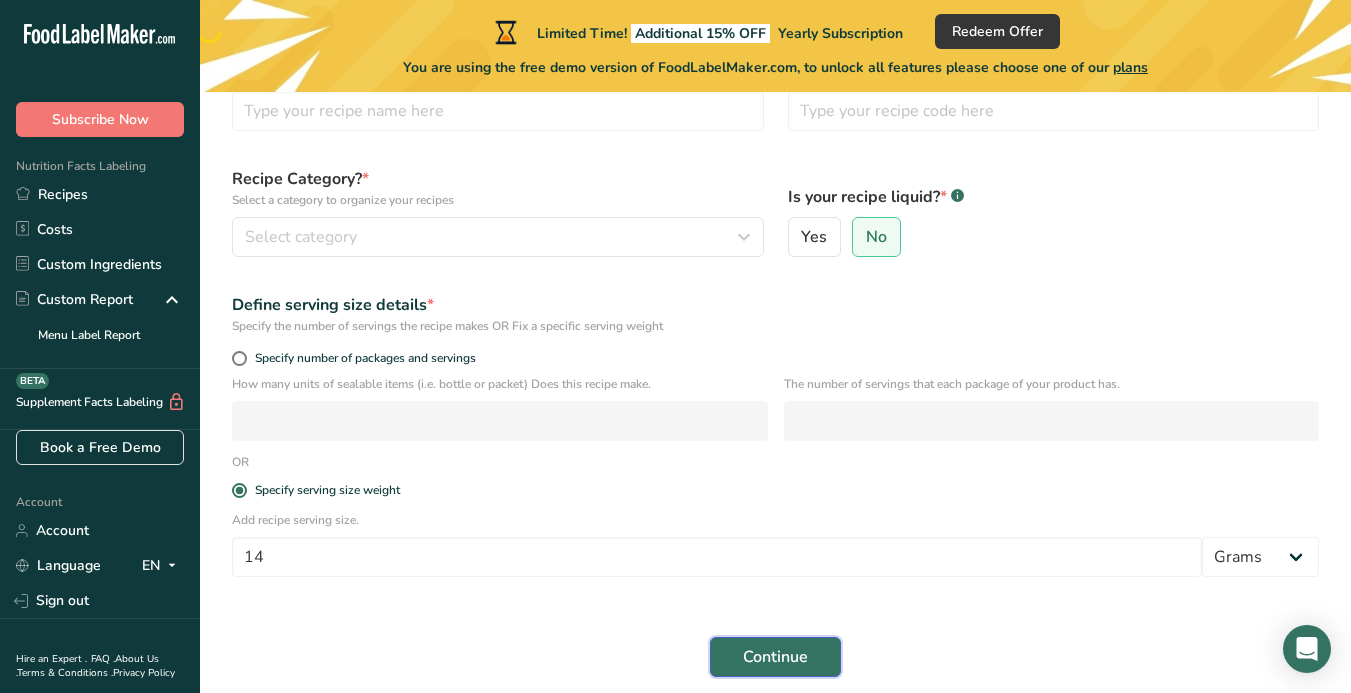 click on "Continue" at bounding box center [775, 657] 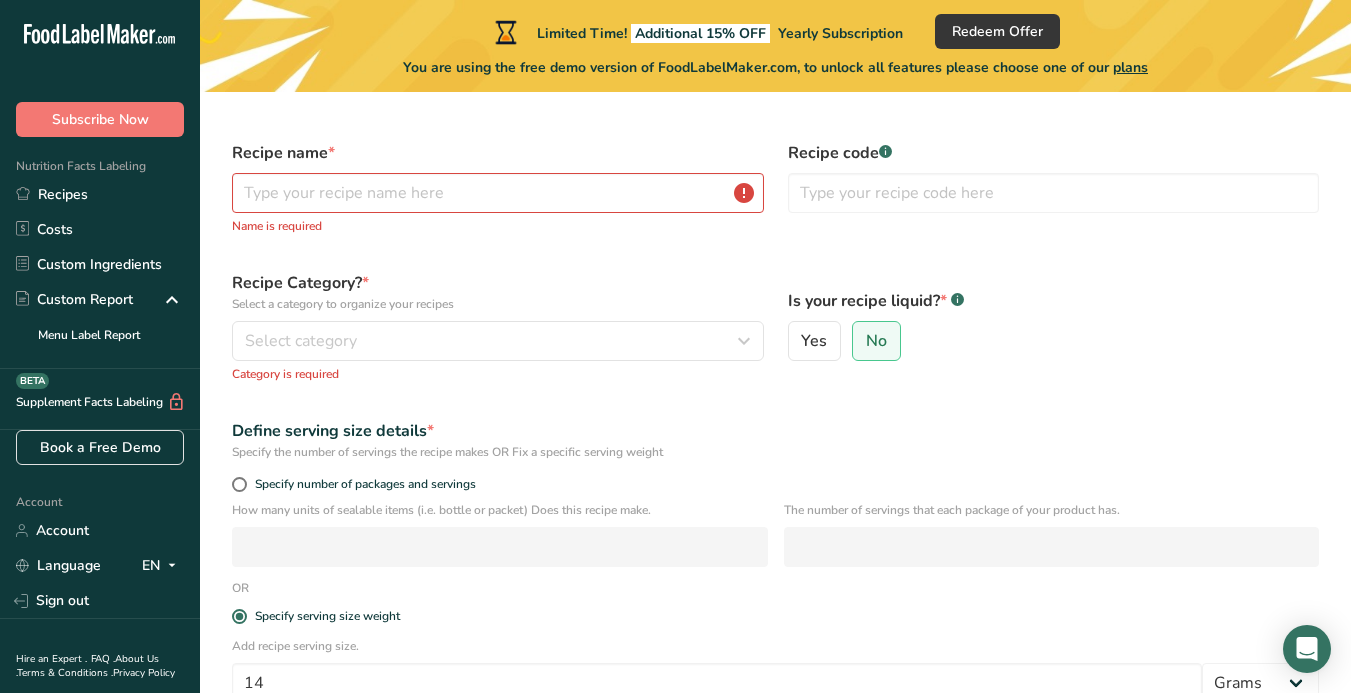 scroll, scrollTop: 41, scrollLeft: 0, axis: vertical 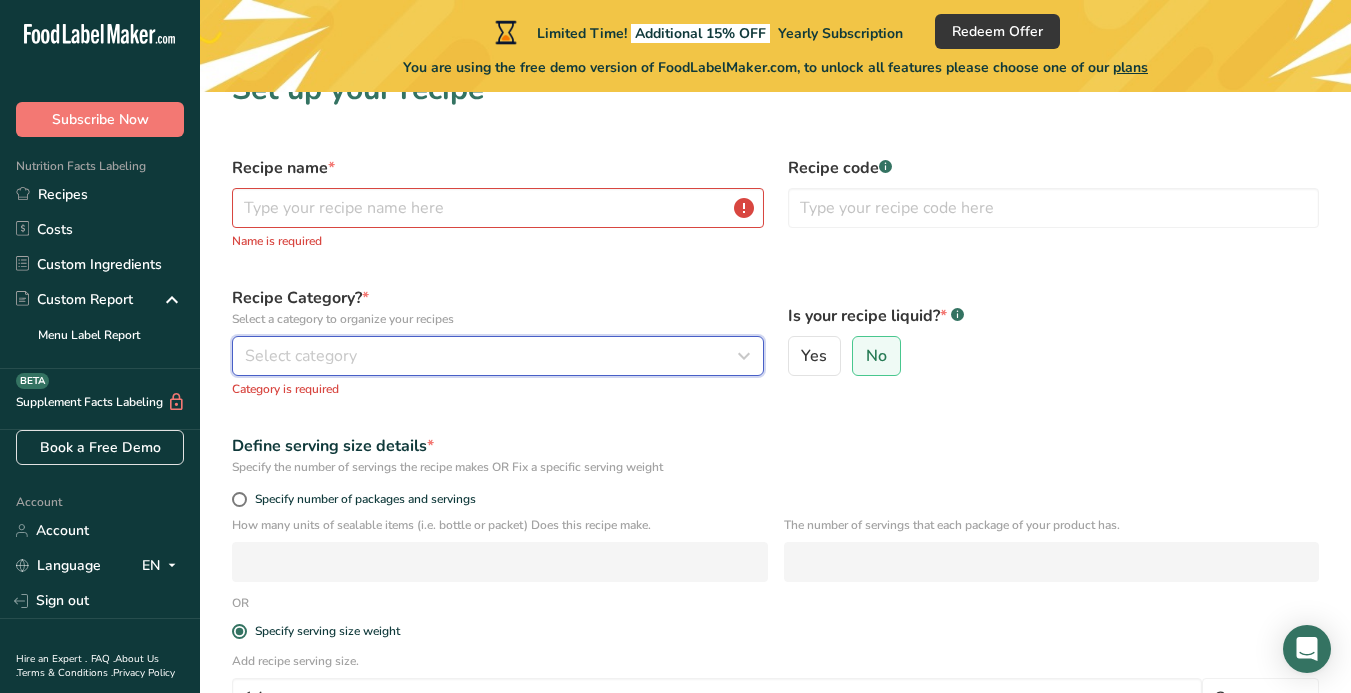click on "Select category" at bounding box center (492, 356) 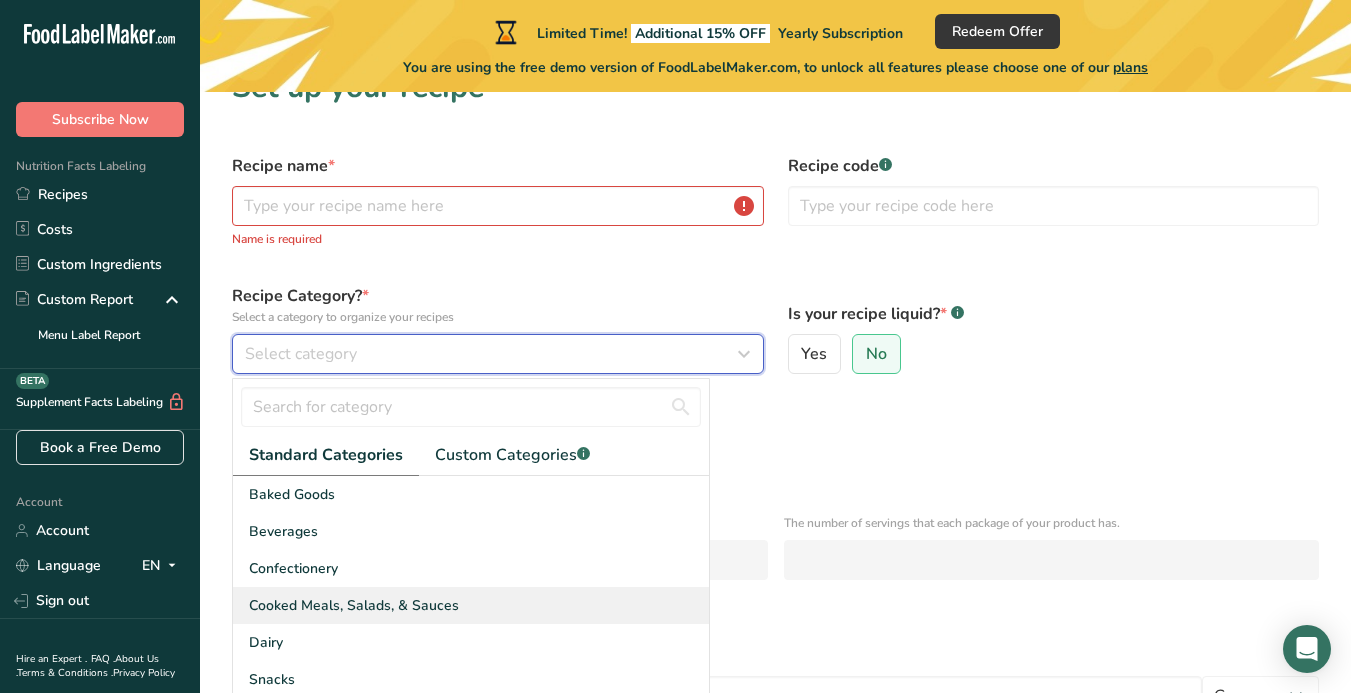 scroll, scrollTop: 1, scrollLeft: 0, axis: vertical 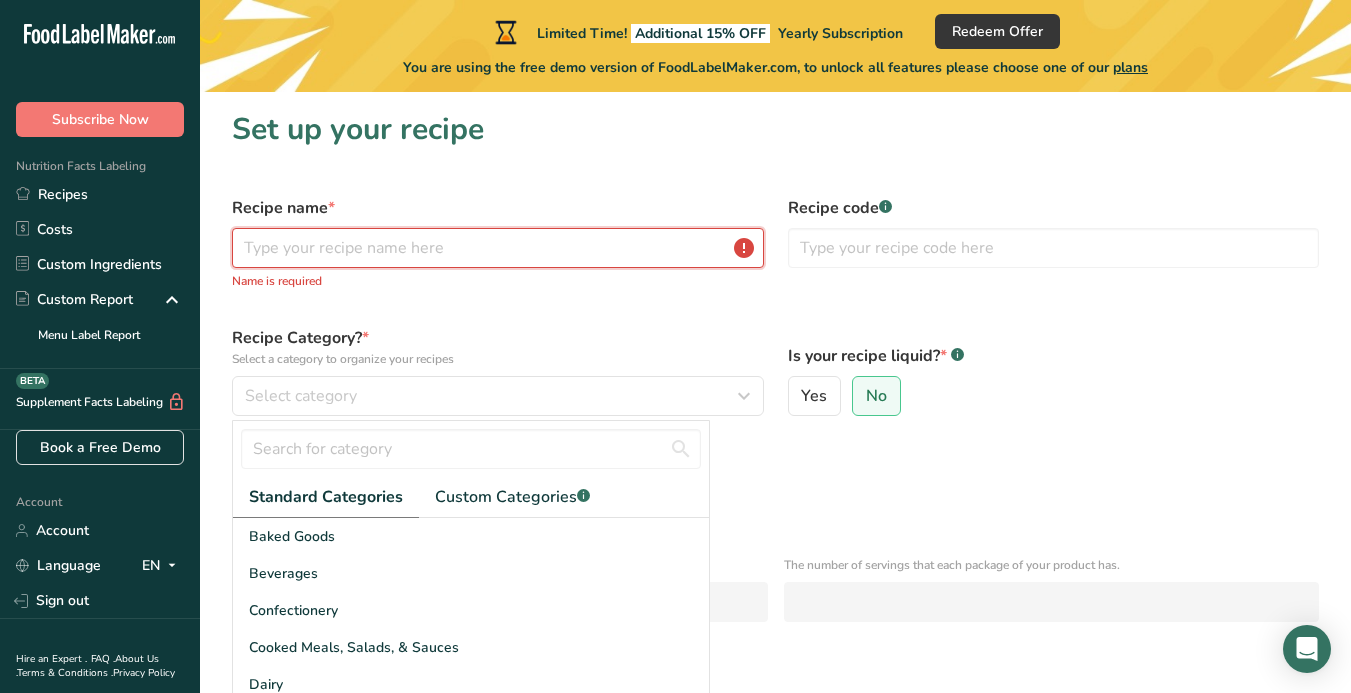 click at bounding box center (498, 248) 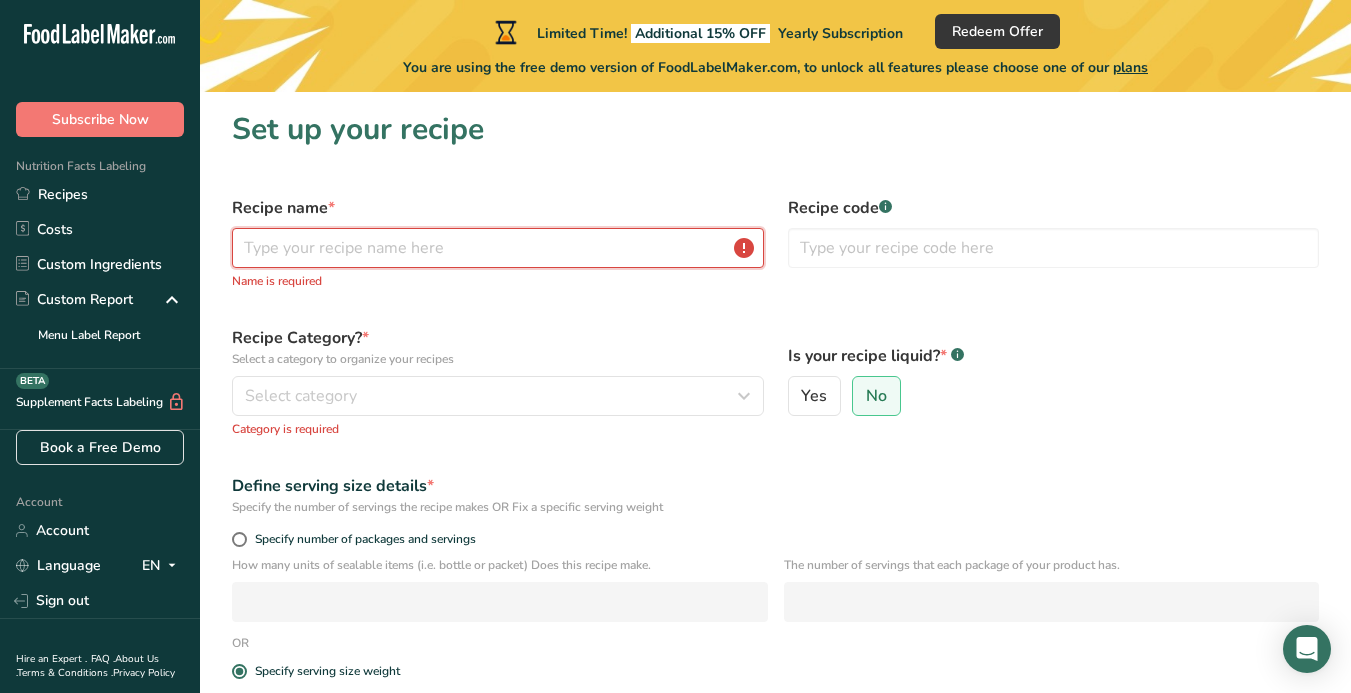 scroll, scrollTop: 0, scrollLeft: 0, axis: both 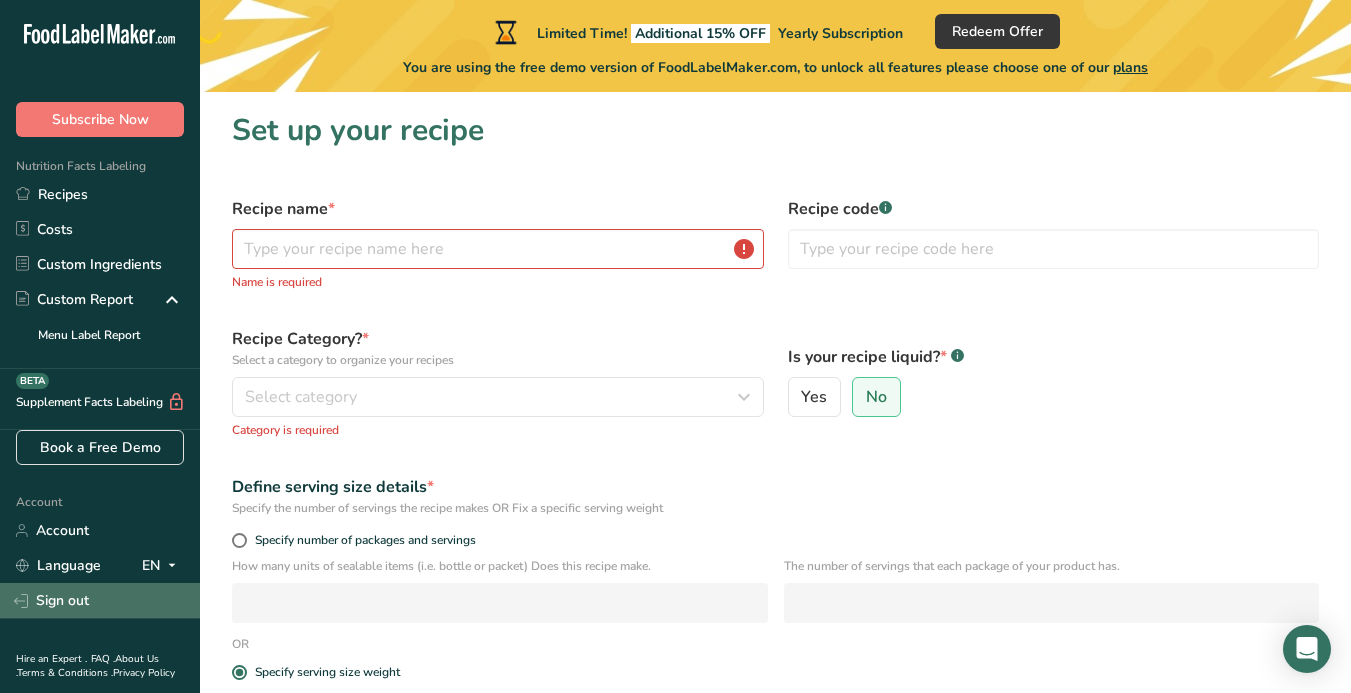 click on "Sign out" at bounding box center (100, 600) 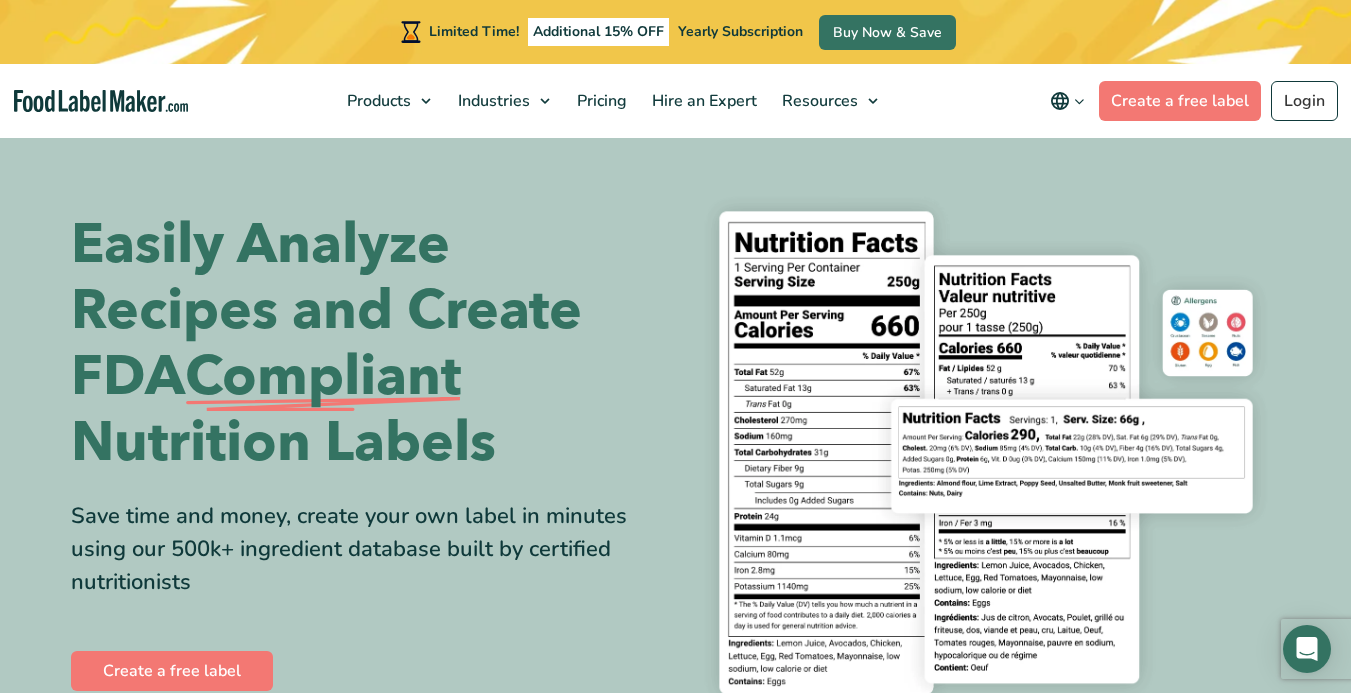 scroll, scrollTop: 0, scrollLeft: 0, axis: both 